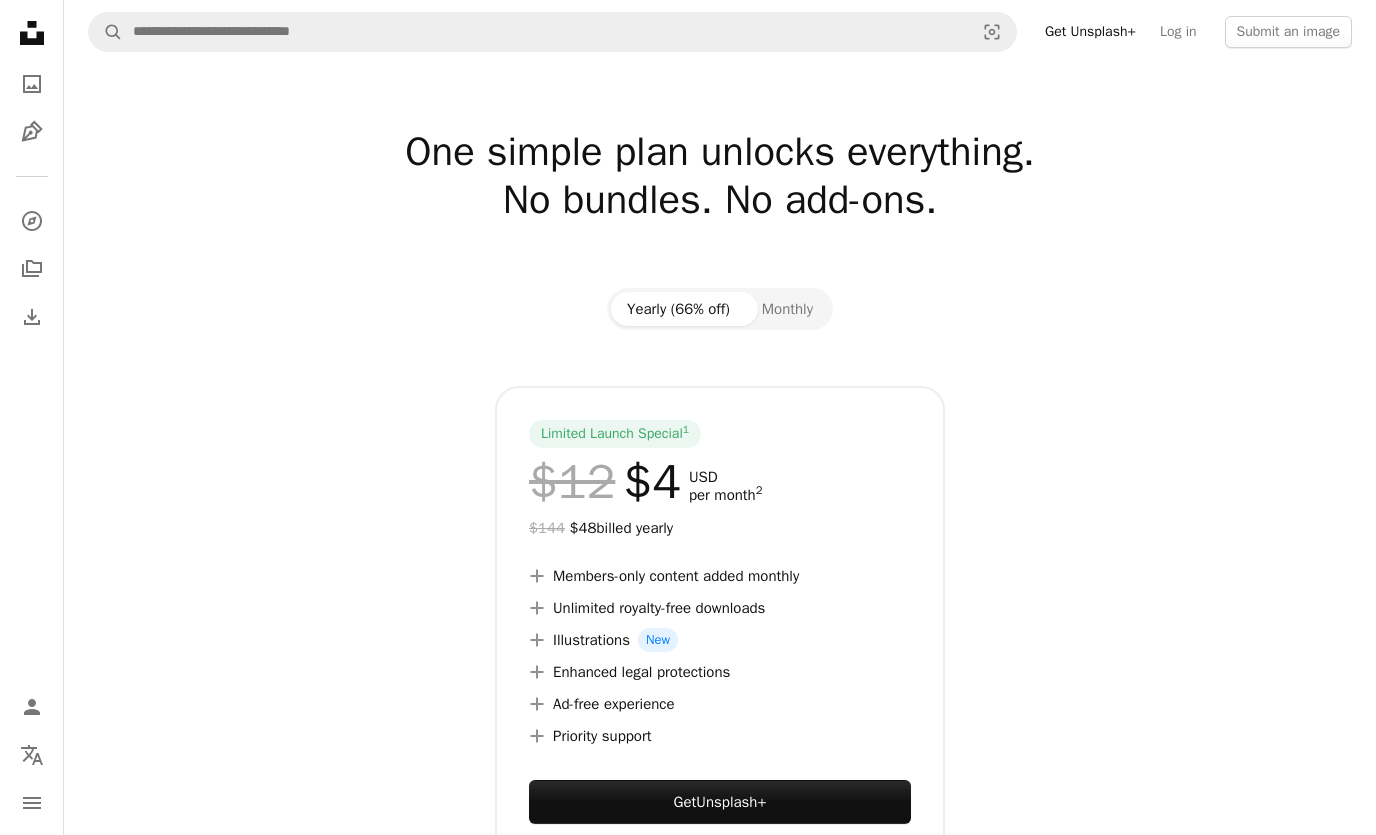 scroll, scrollTop: 0, scrollLeft: 0, axis: both 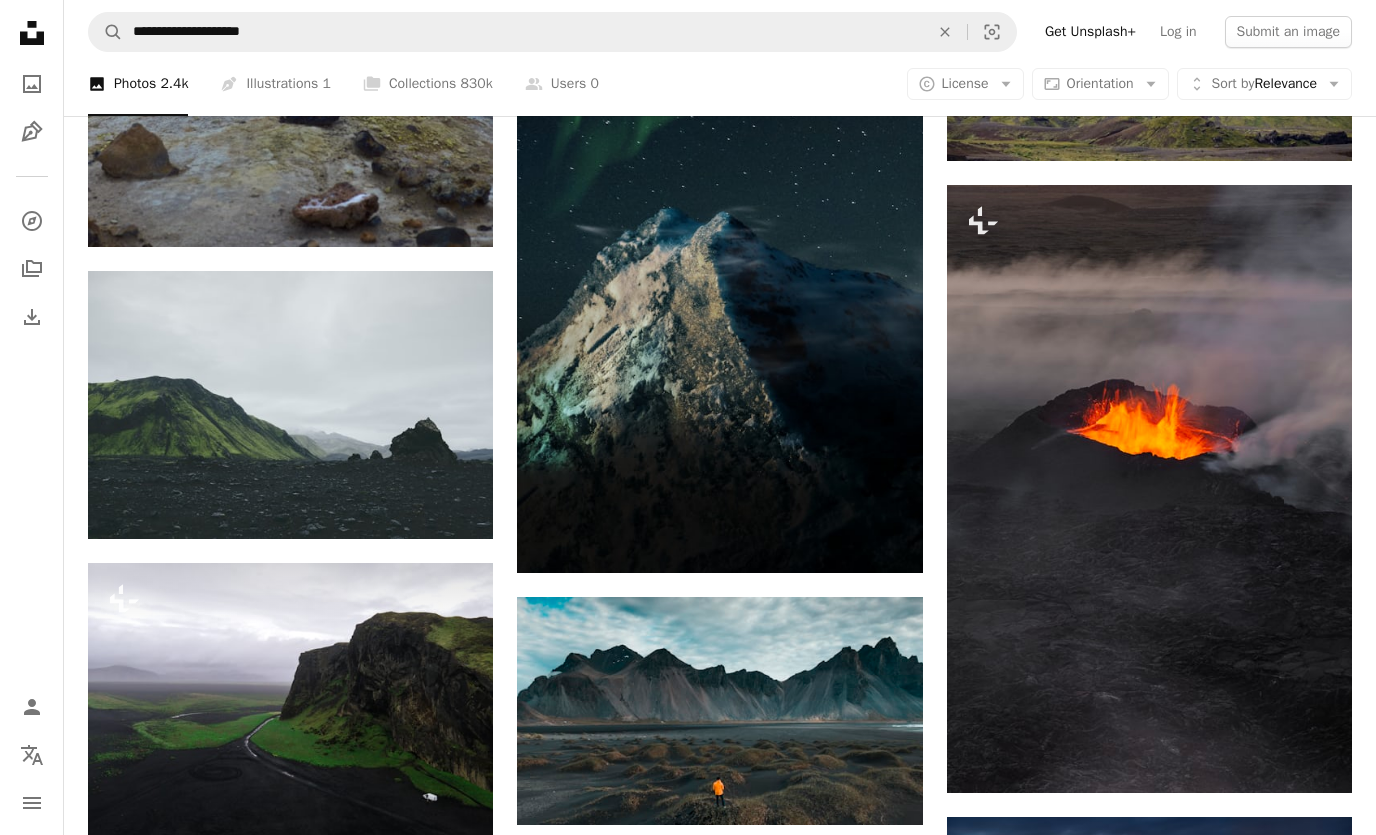 click at bounding box center [290, 715] 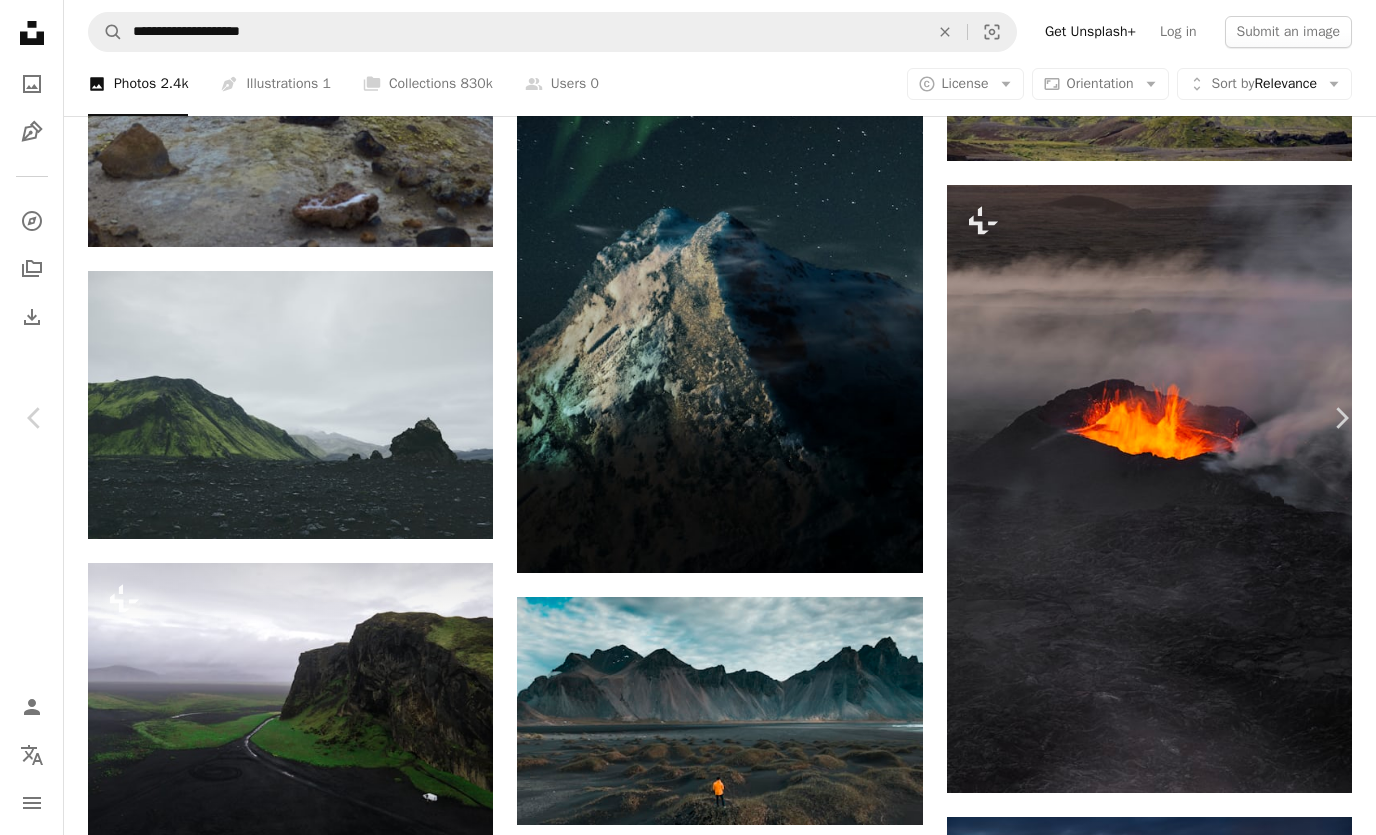click at bounding box center [110, 86991] 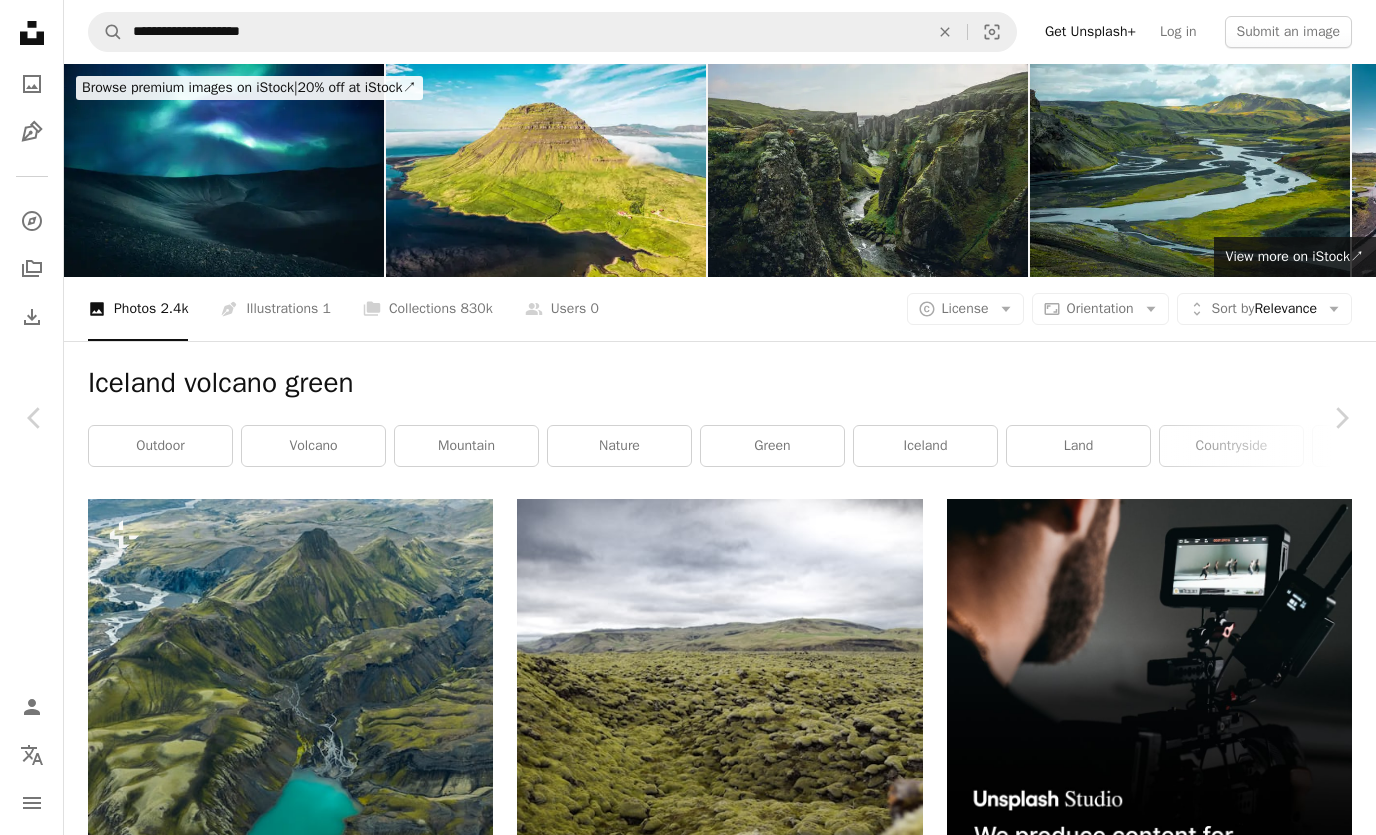 click on "**********" at bounding box center (688, 49558) 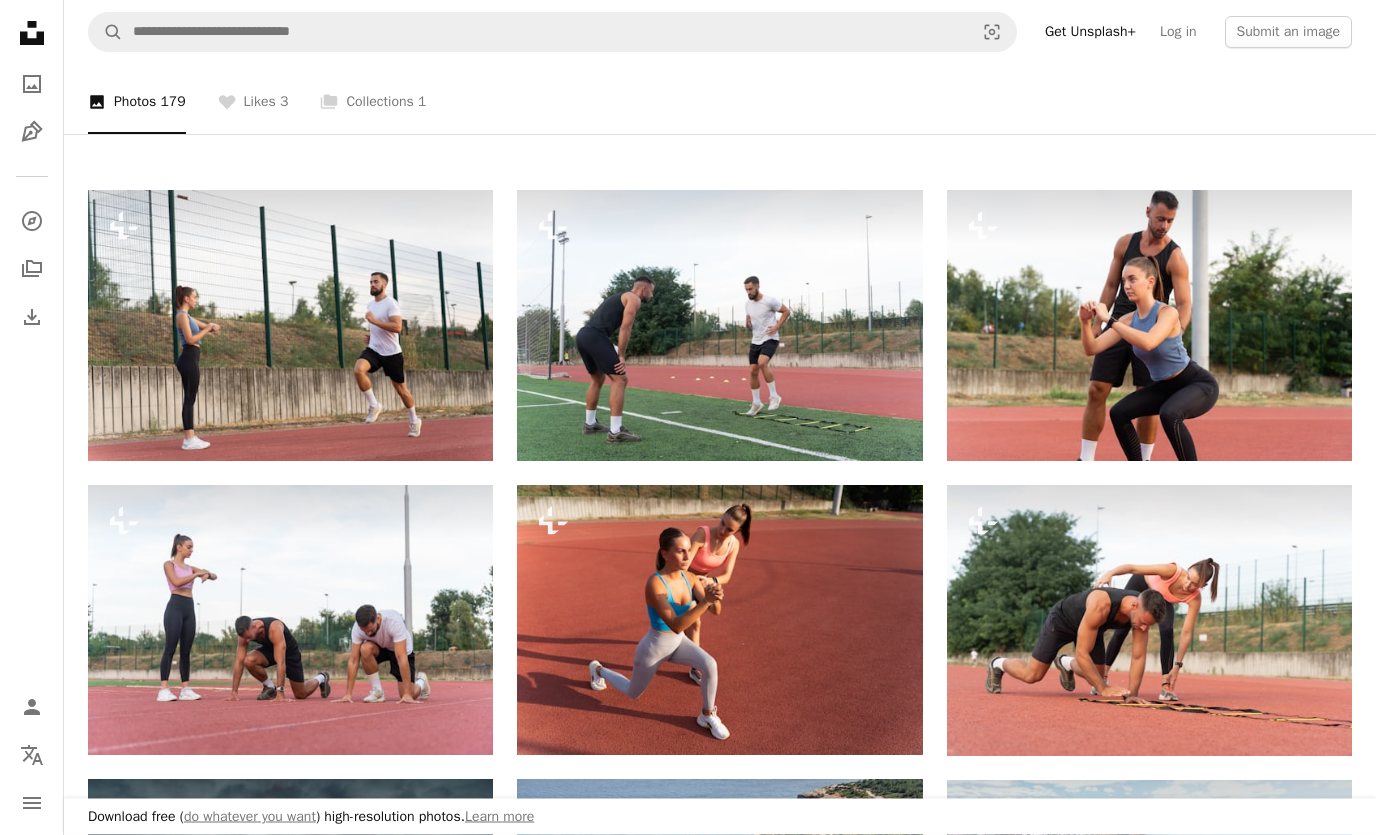 scroll, scrollTop: 410, scrollLeft: 0, axis: vertical 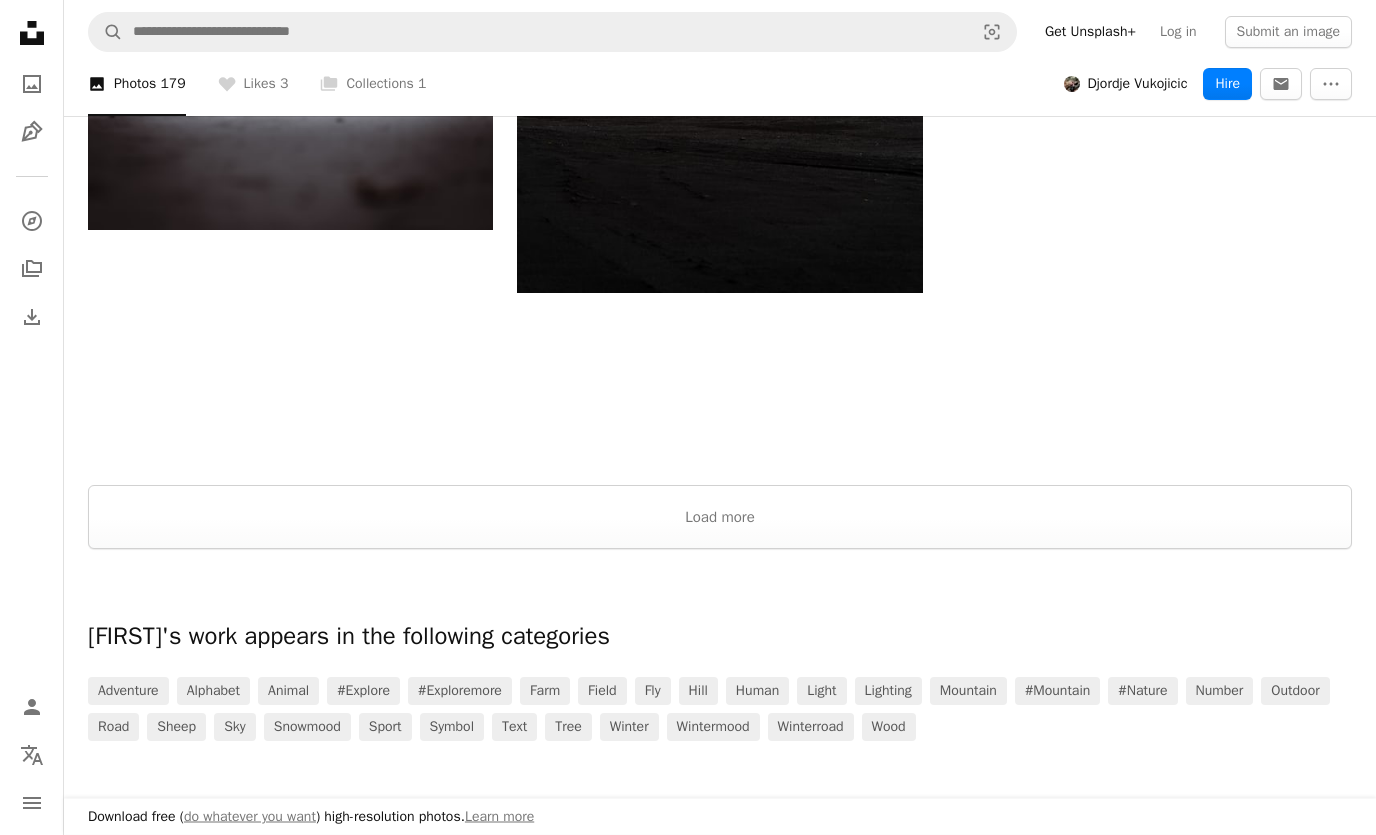 click on "Load more" at bounding box center (720, 518) 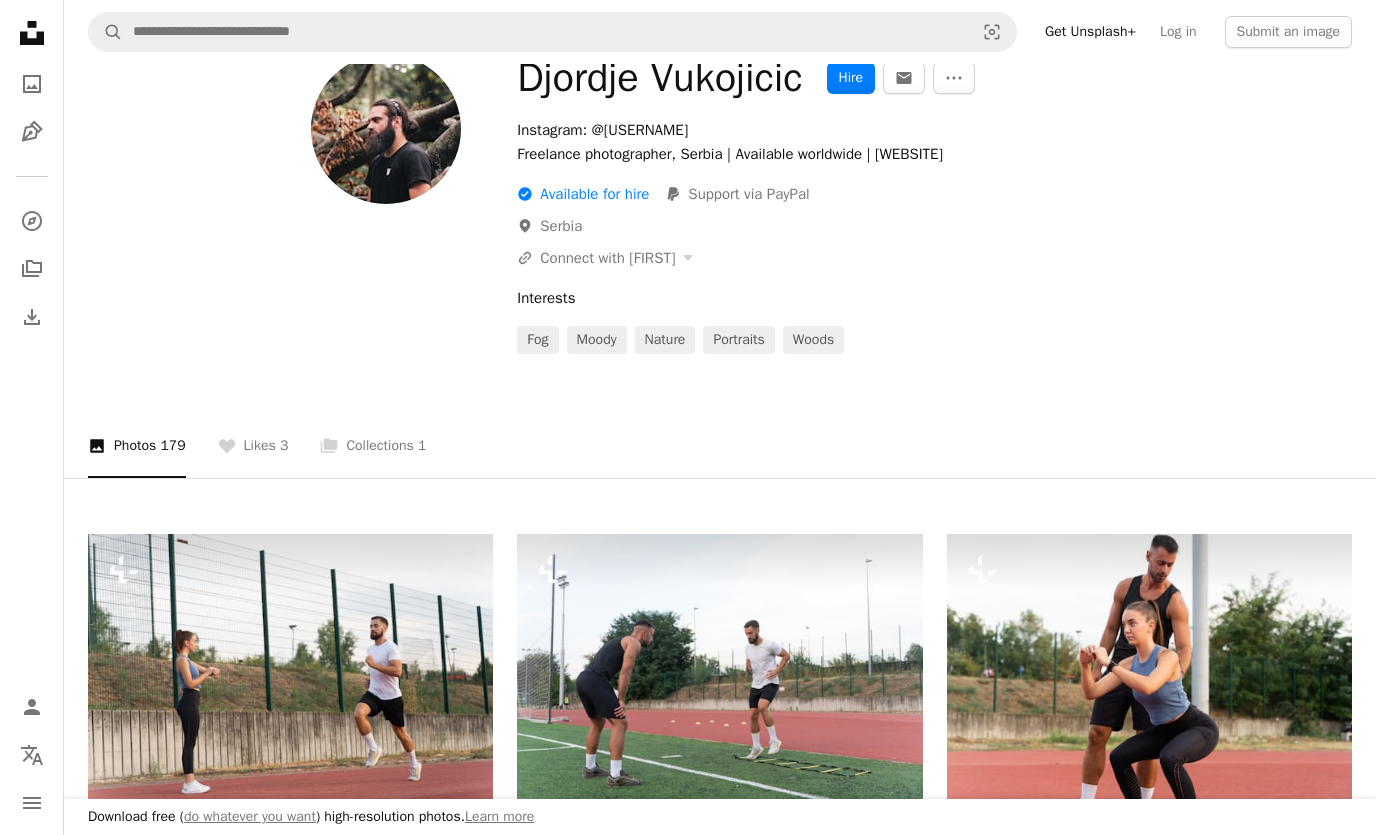 scroll, scrollTop: 0, scrollLeft: 0, axis: both 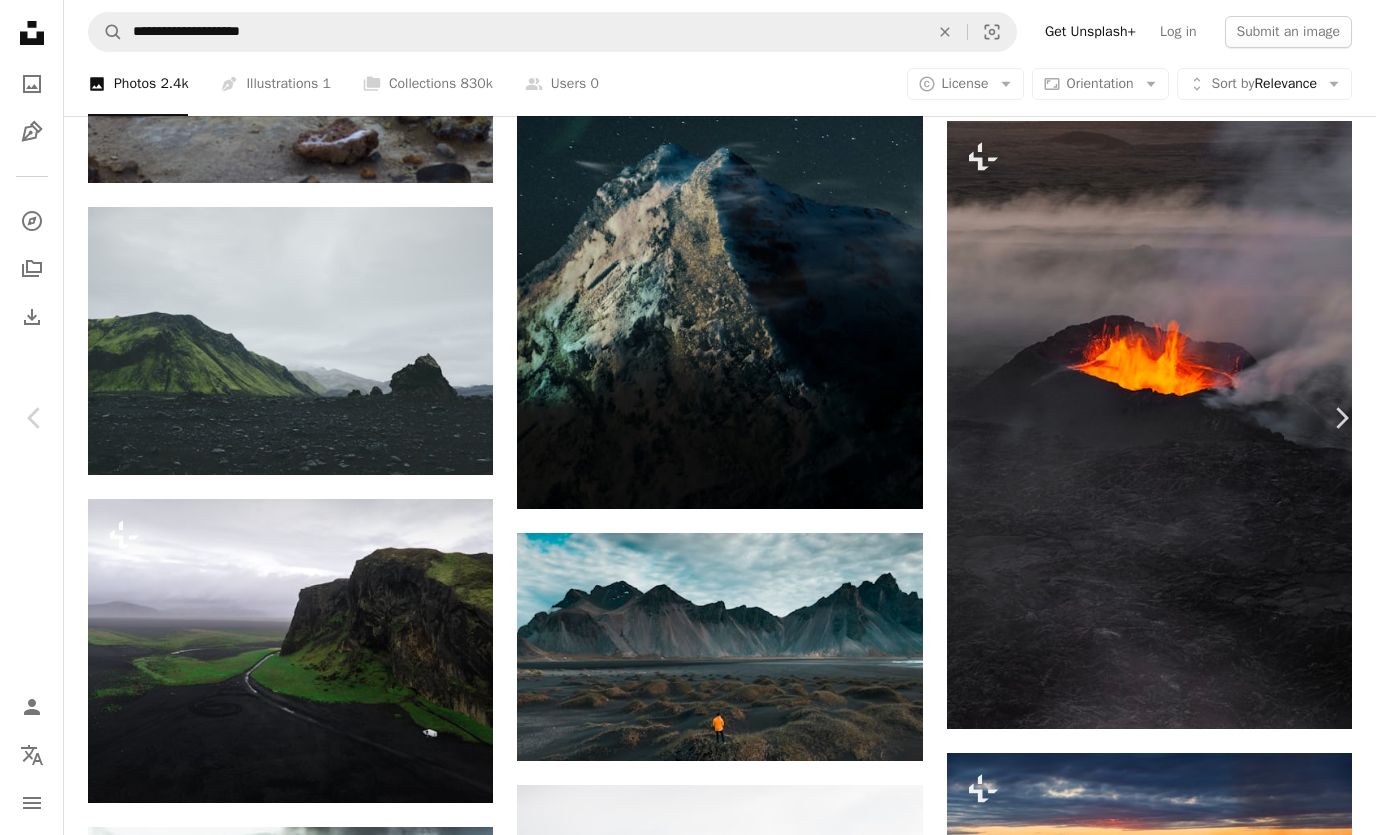 click on "Djordje Vukojicic" at bounding box center (187, 86919) 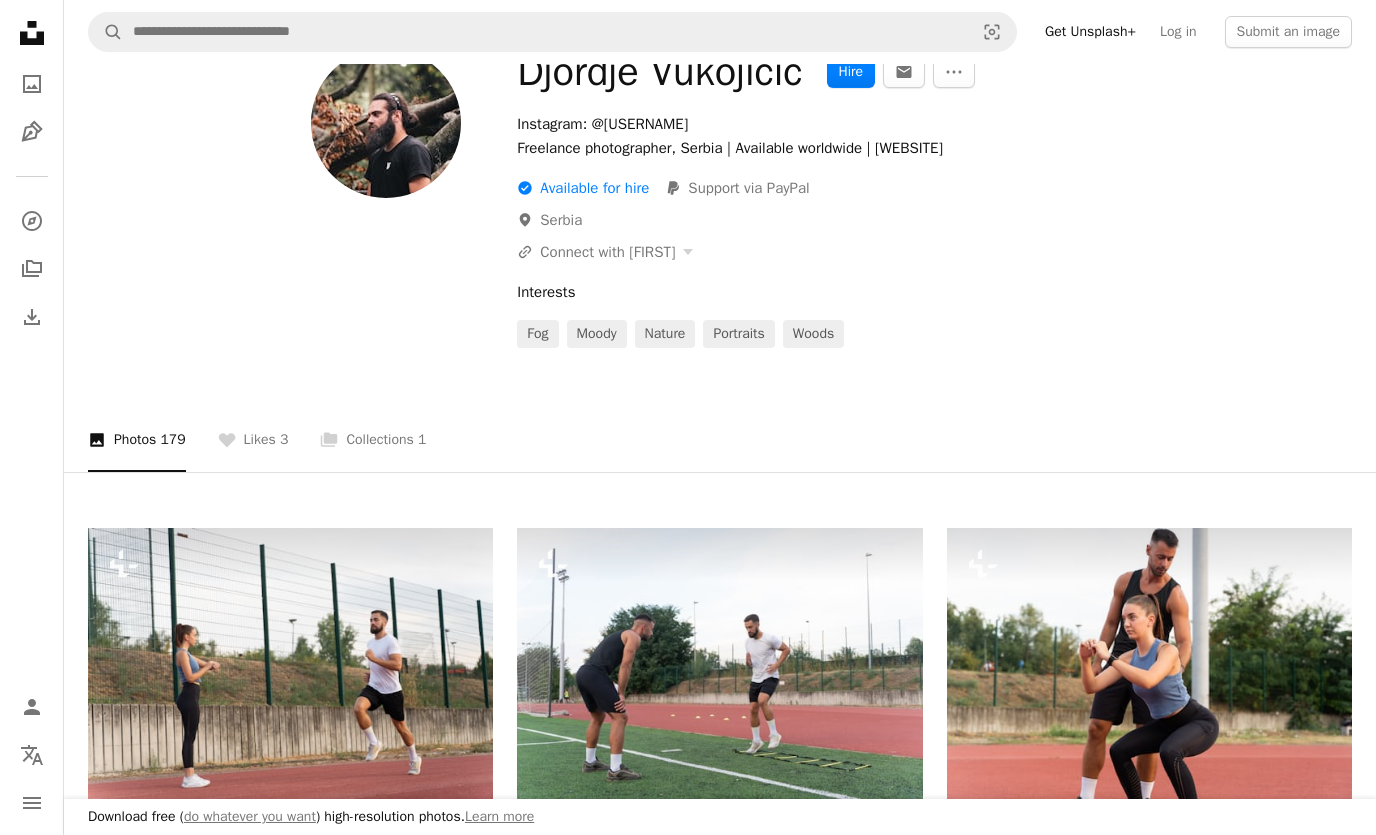 scroll, scrollTop: 0, scrollLeft: 0, axis: both 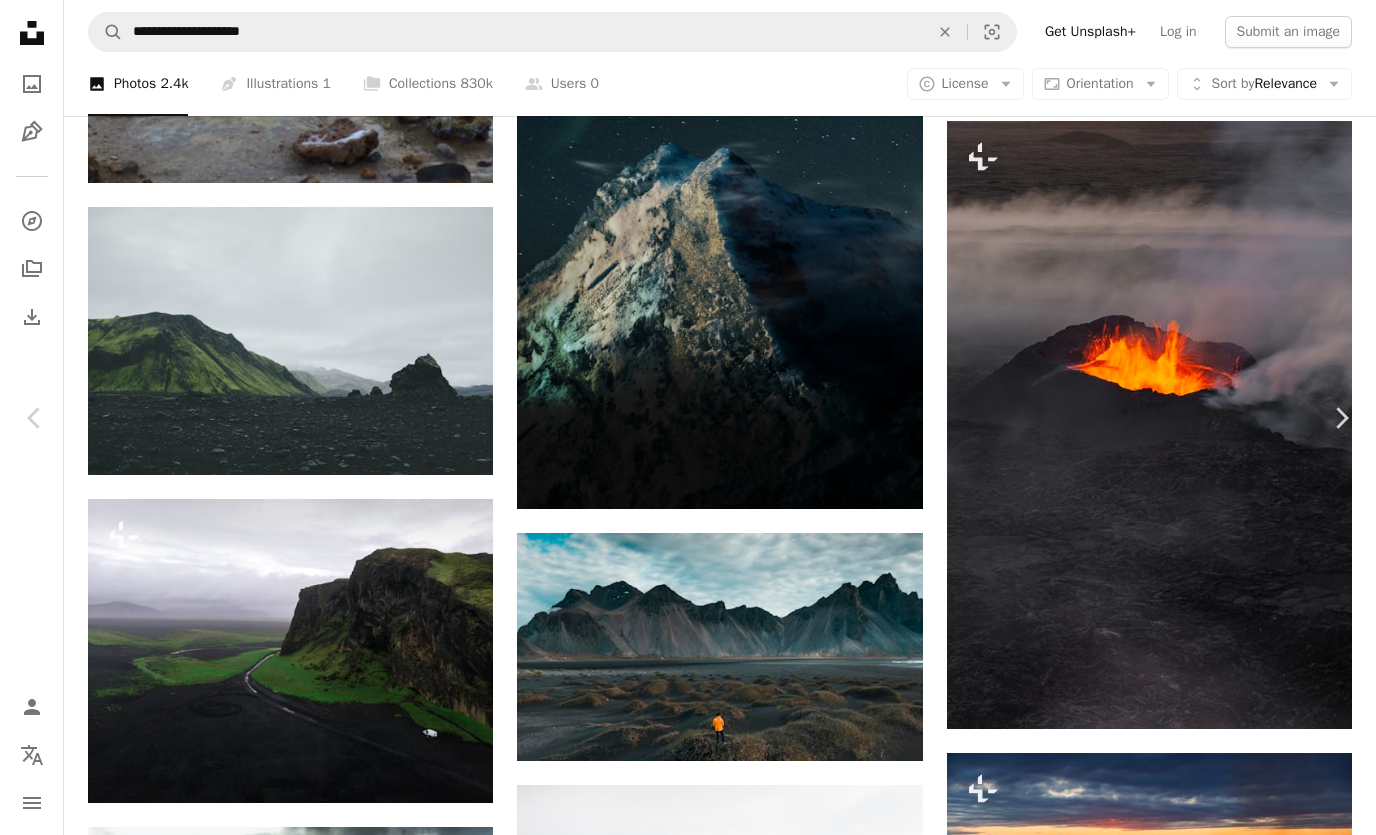click on "An X shape" at bounding box center (20, 20) 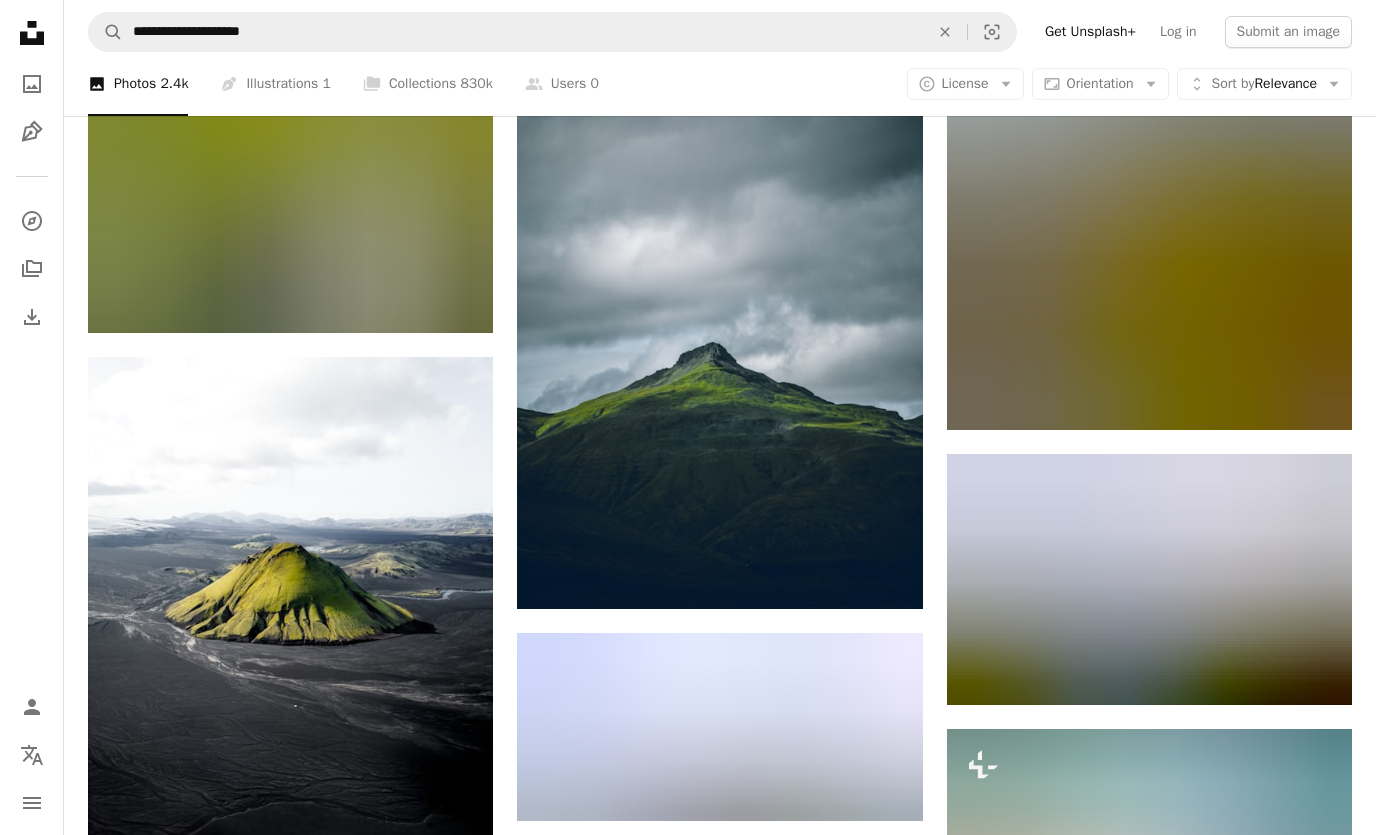 scroll, scrollTop: 5490, scrollLeft: 0, axis: vertical 